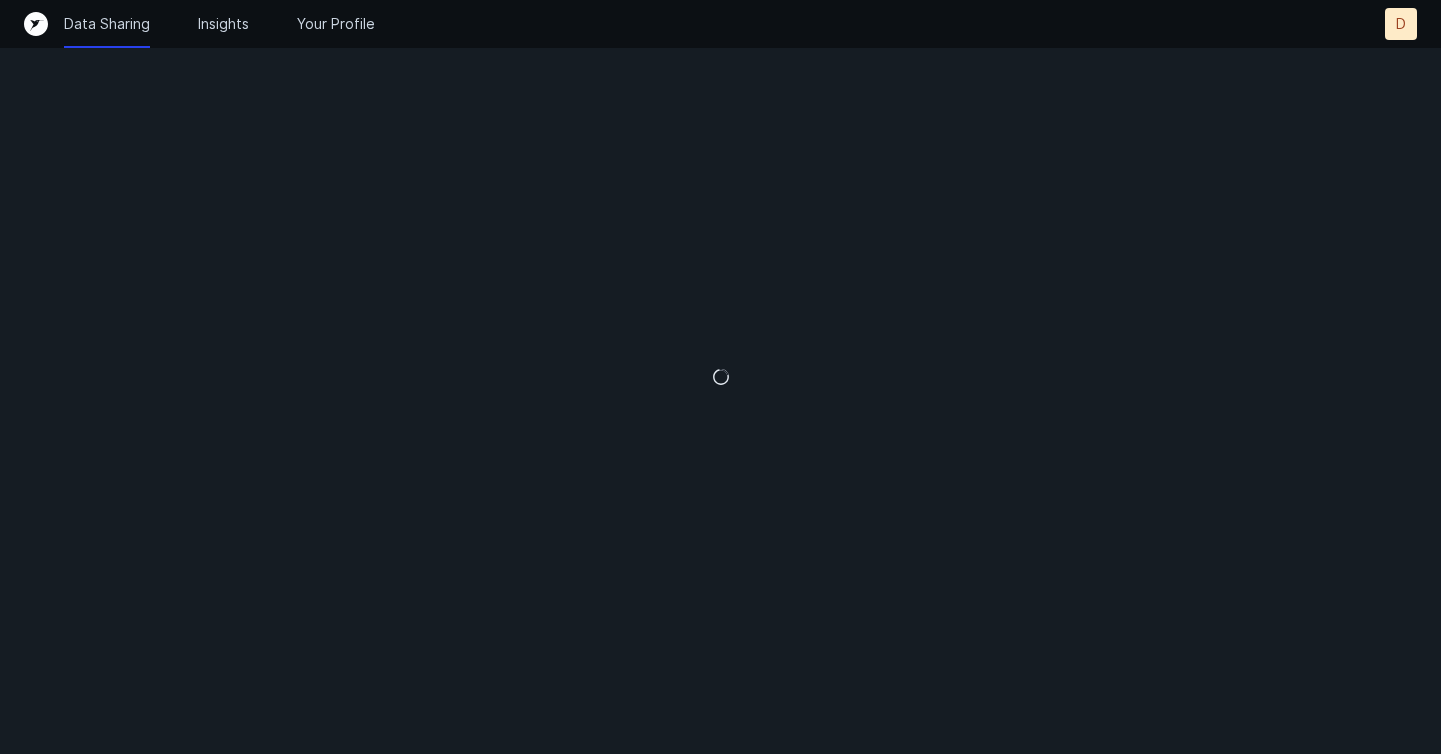 scroll, scrollTop: 0, scrollLeft: 0, axis: both 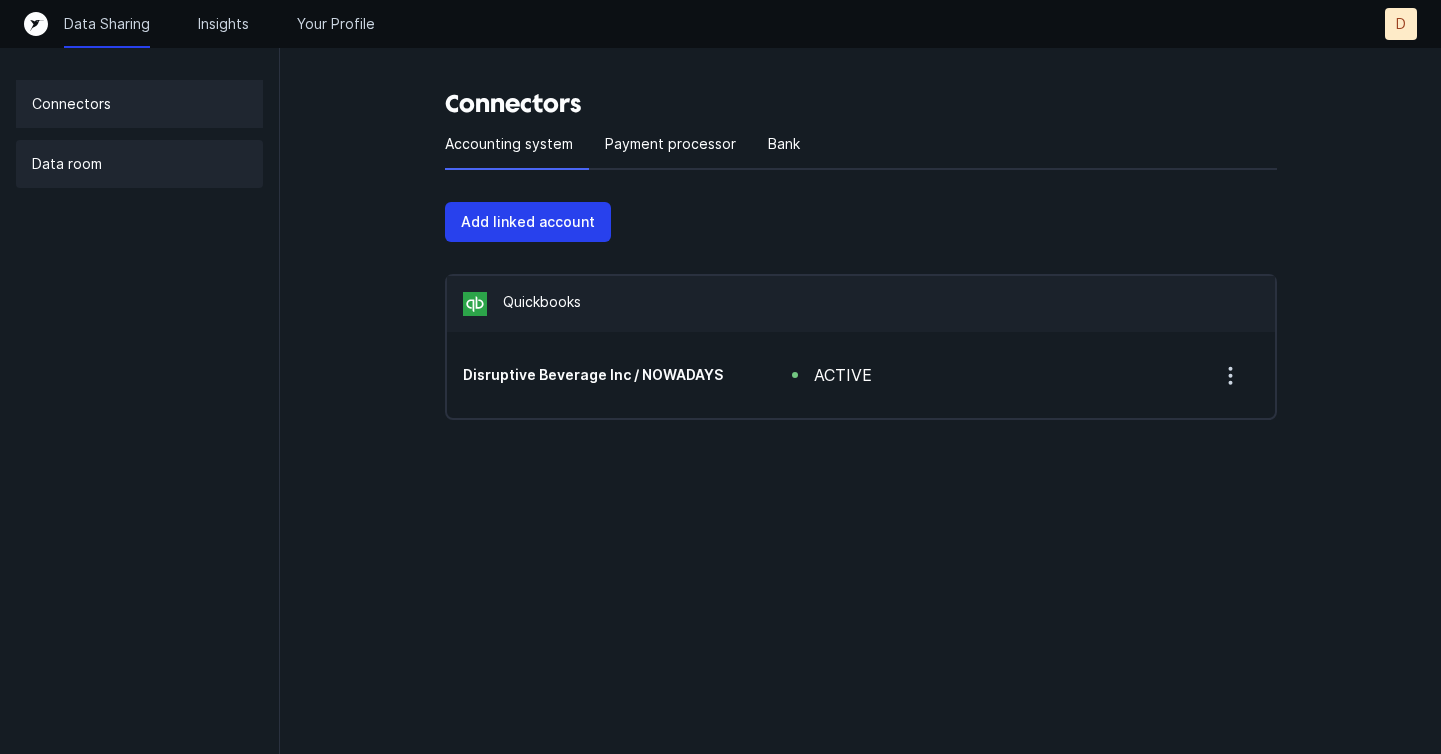 click on "Data room" at bounding box center [139, 164] 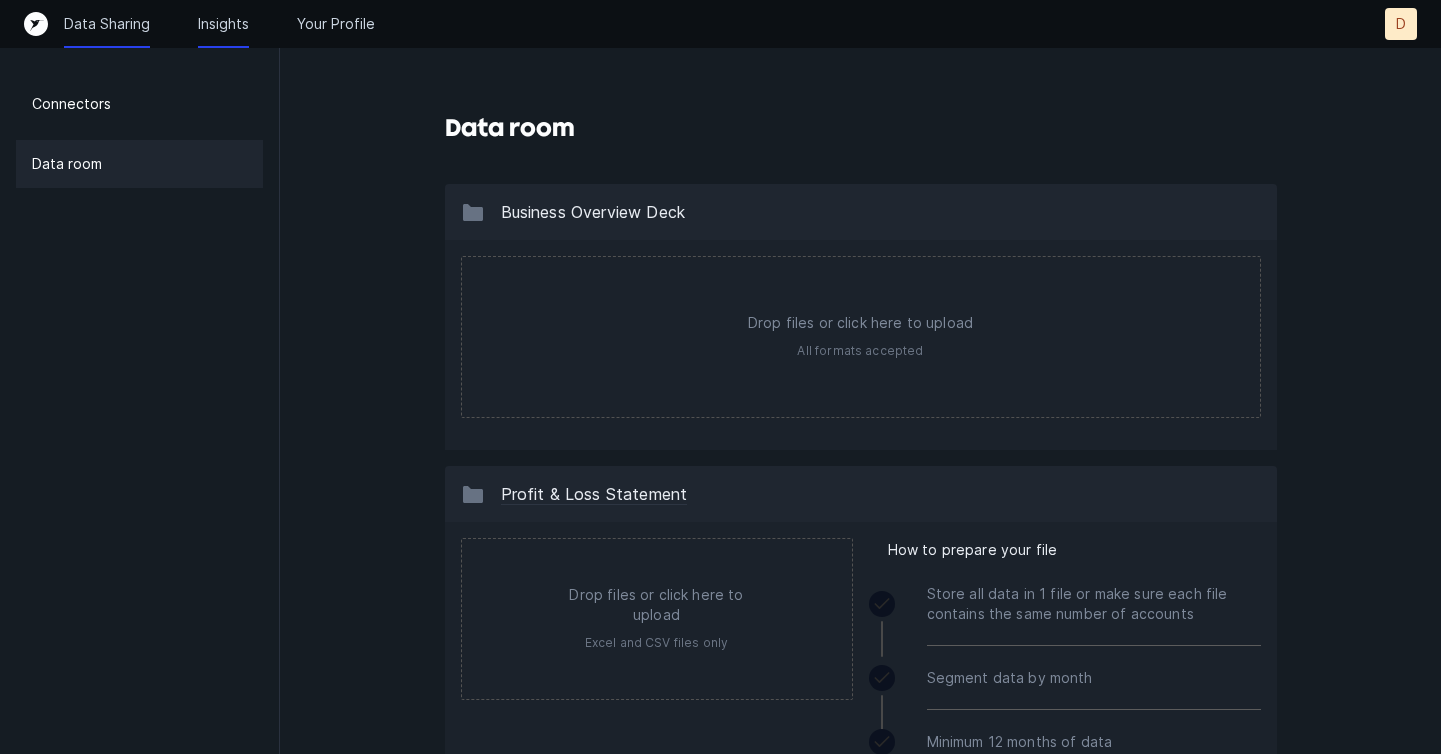 click on "Insights" at bounding box center (223, 24) 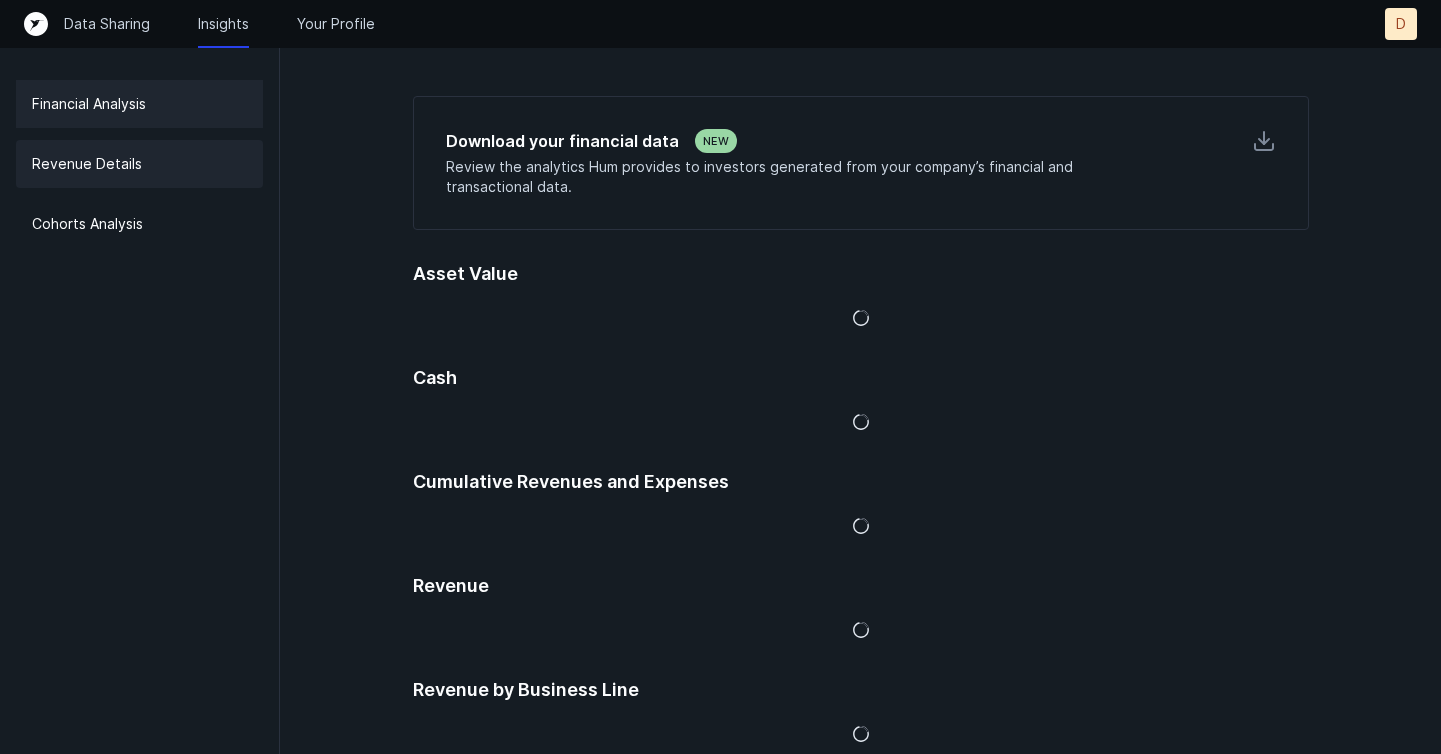 click on "Revenue Details" at bounding box center [139, 164] 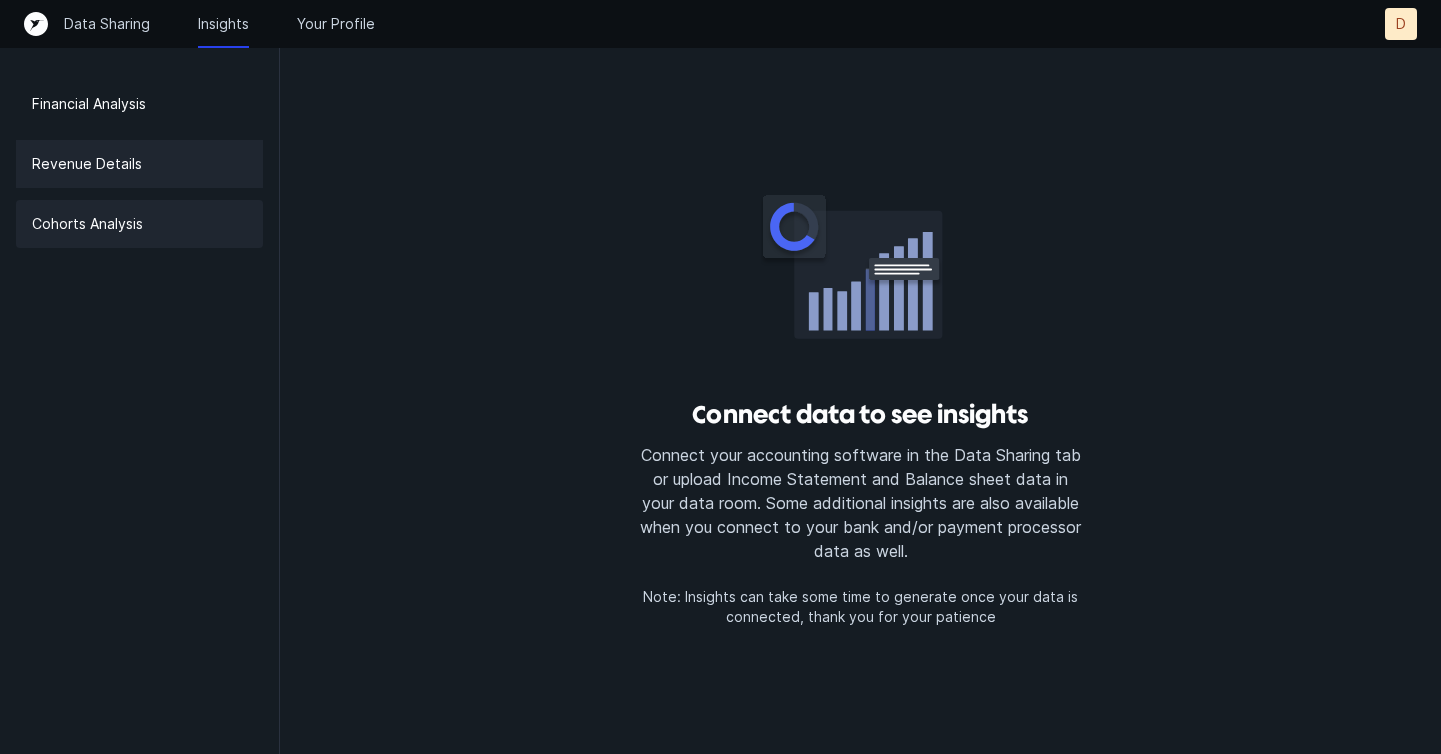 click on "Cohorts Analysis" at bounding box center (139, 224) 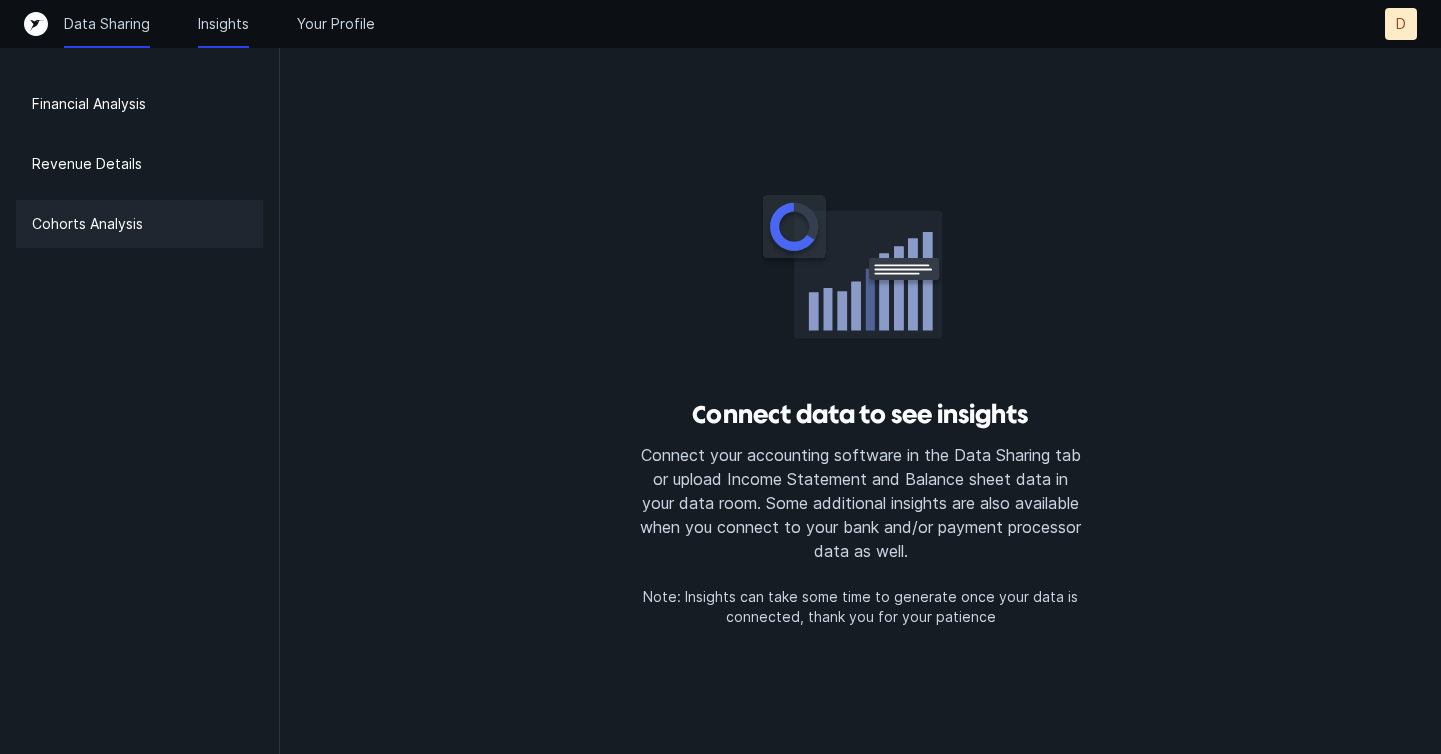 click on "Data Sharing" at bounding box center [107, 24] 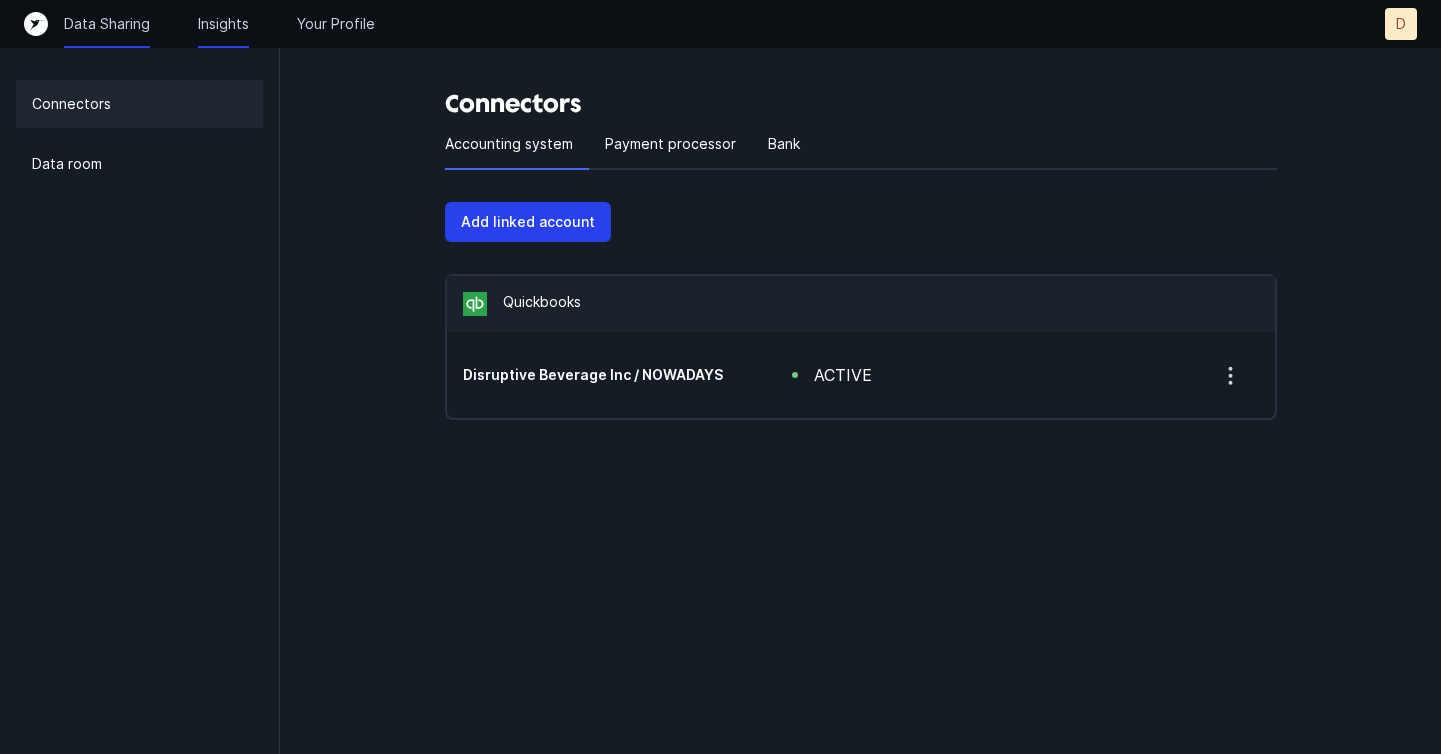 click on "Insights" at bounding box center [223, 24] 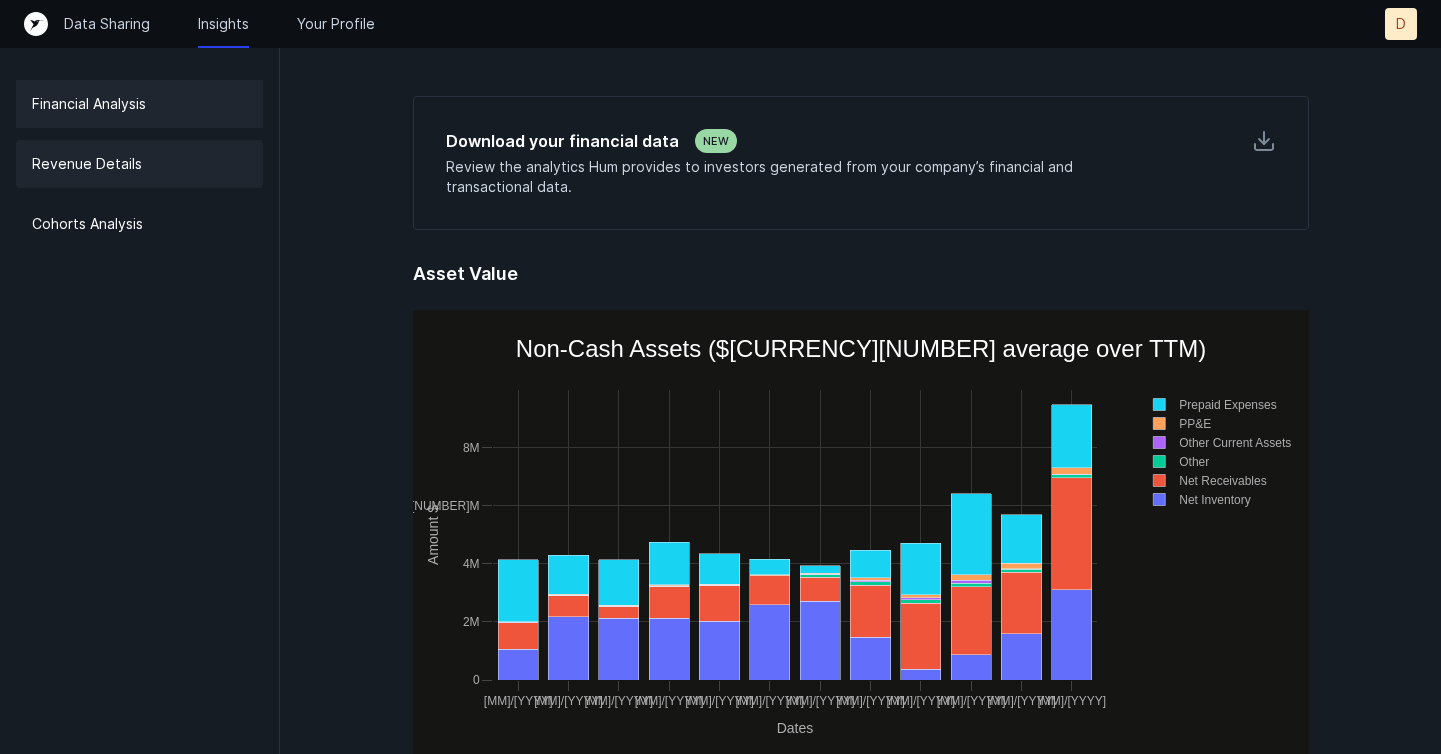 click on "Revenue Details" at bounding box center [87, 164] 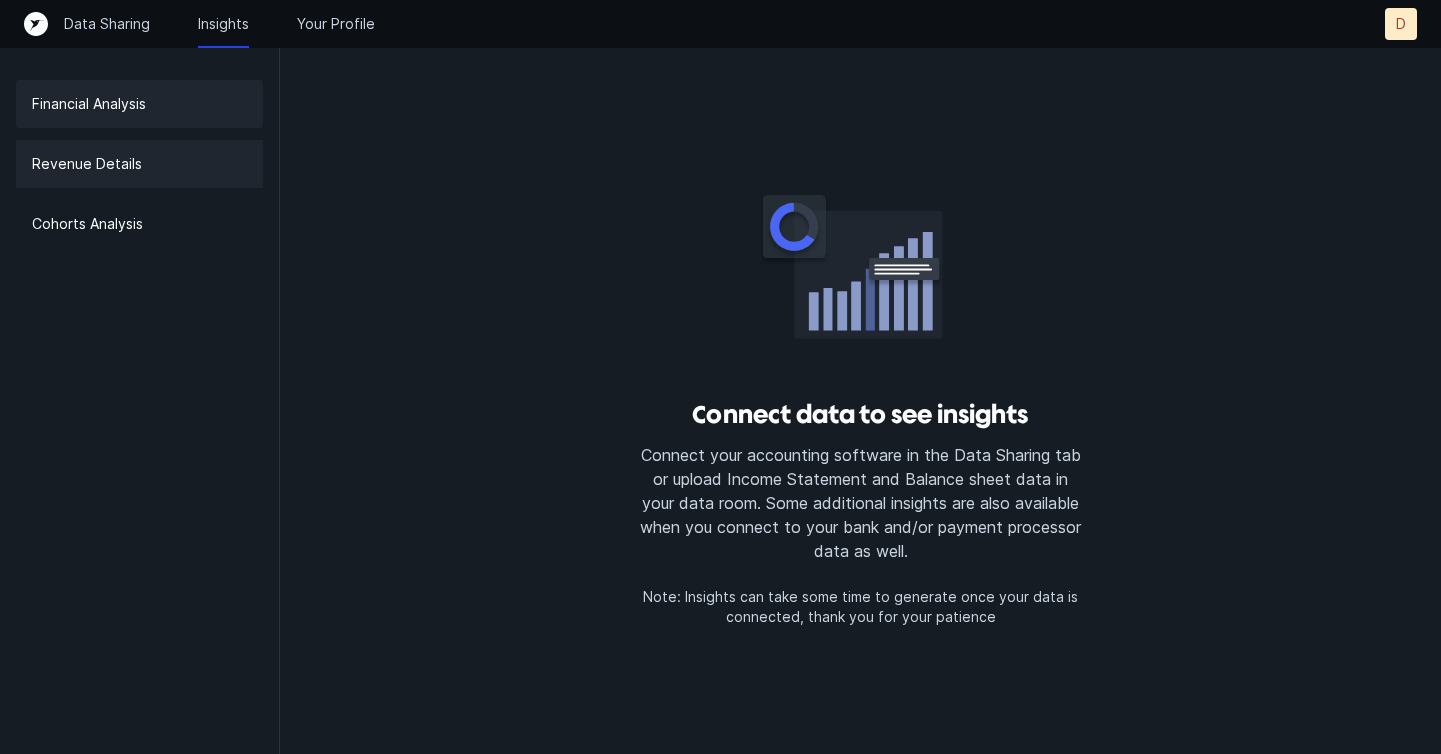 click on "Financial Analysis" at bounding box center [89, 104] 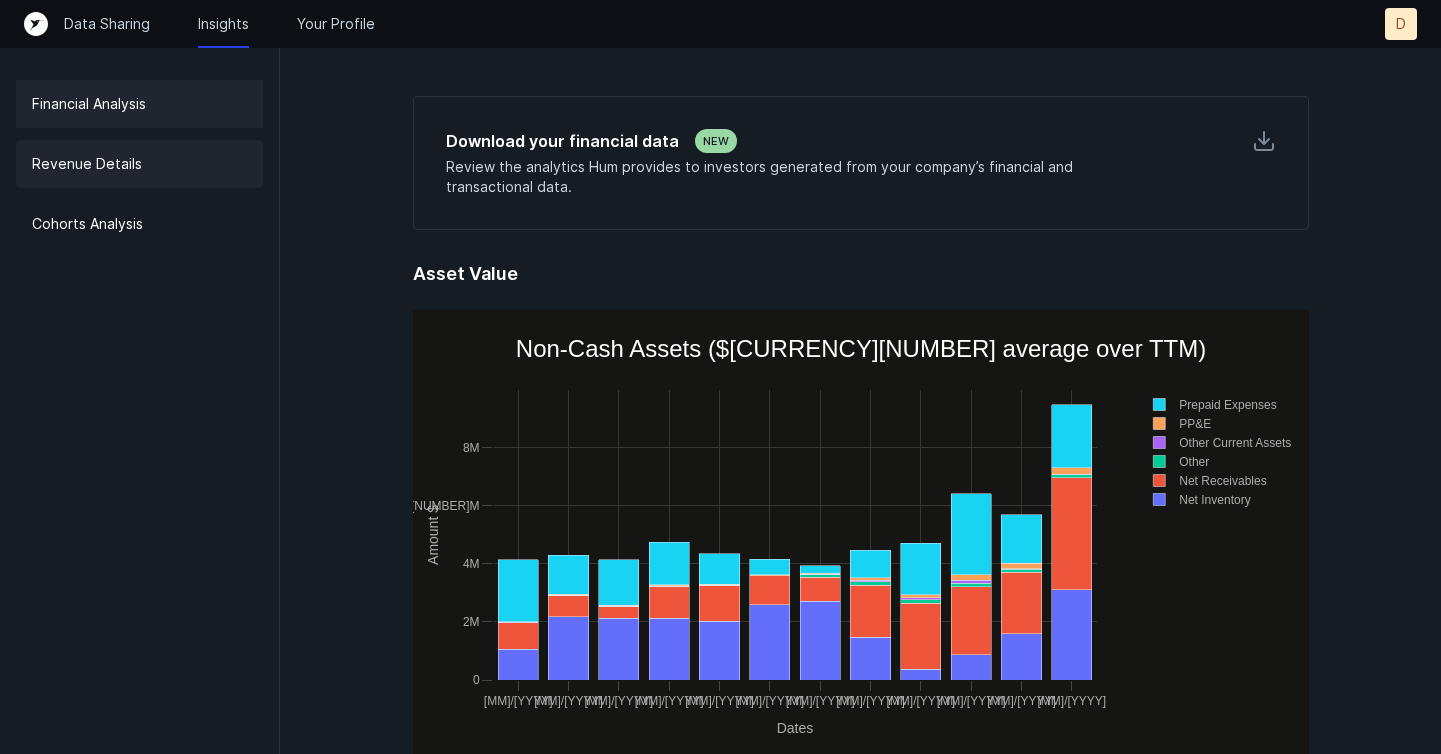 click on "Revenue Details" at bounding box center [139, 164] 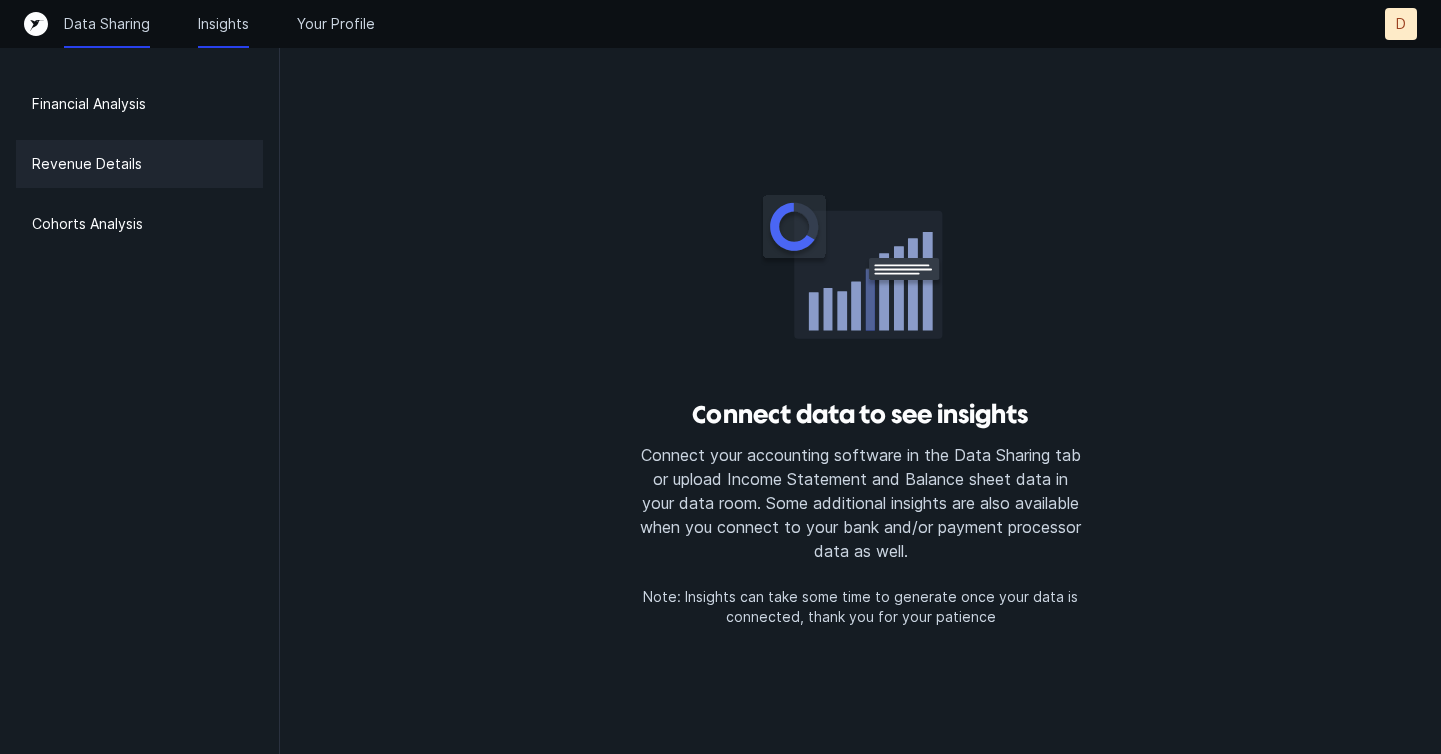 click on "Data Sharing" at bounding box center [107, 24] 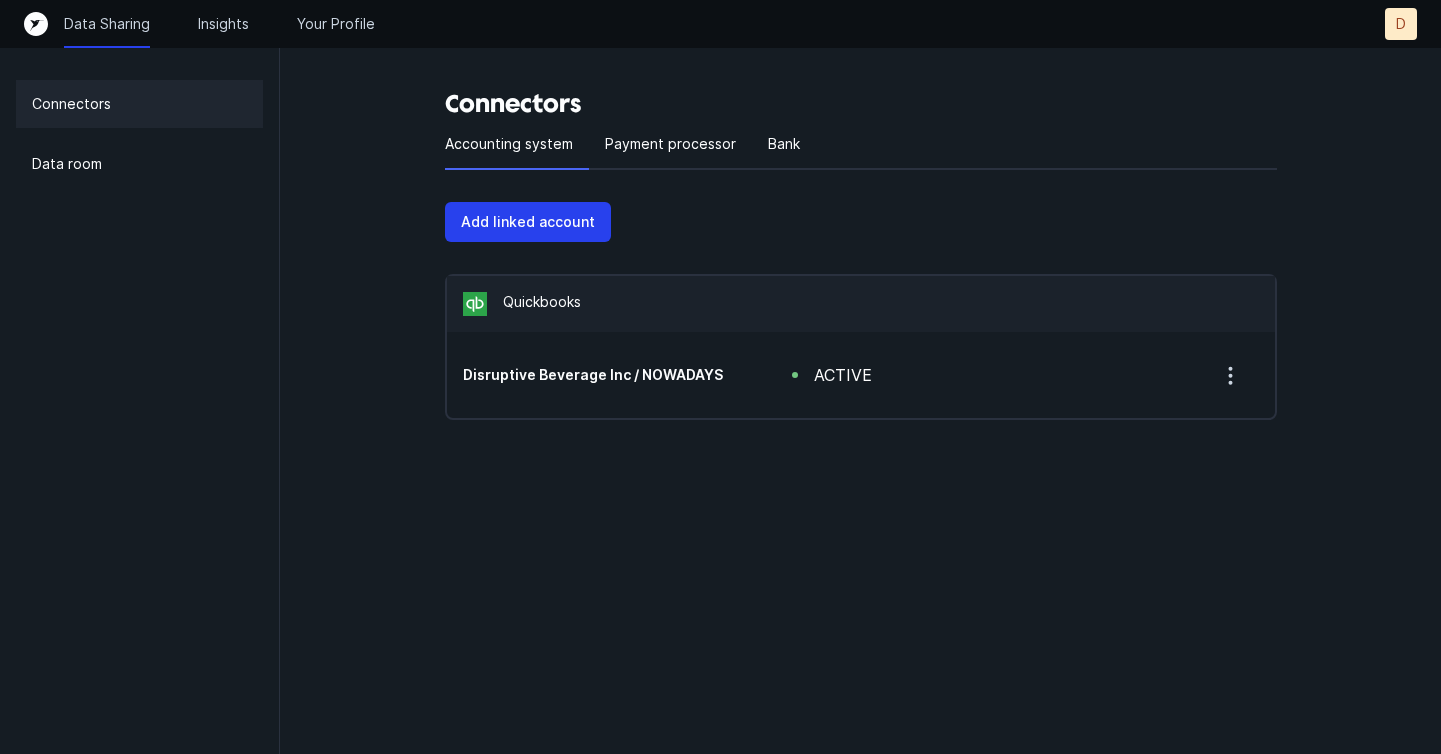 click on "Connectors" at bounding box center [71, 104] 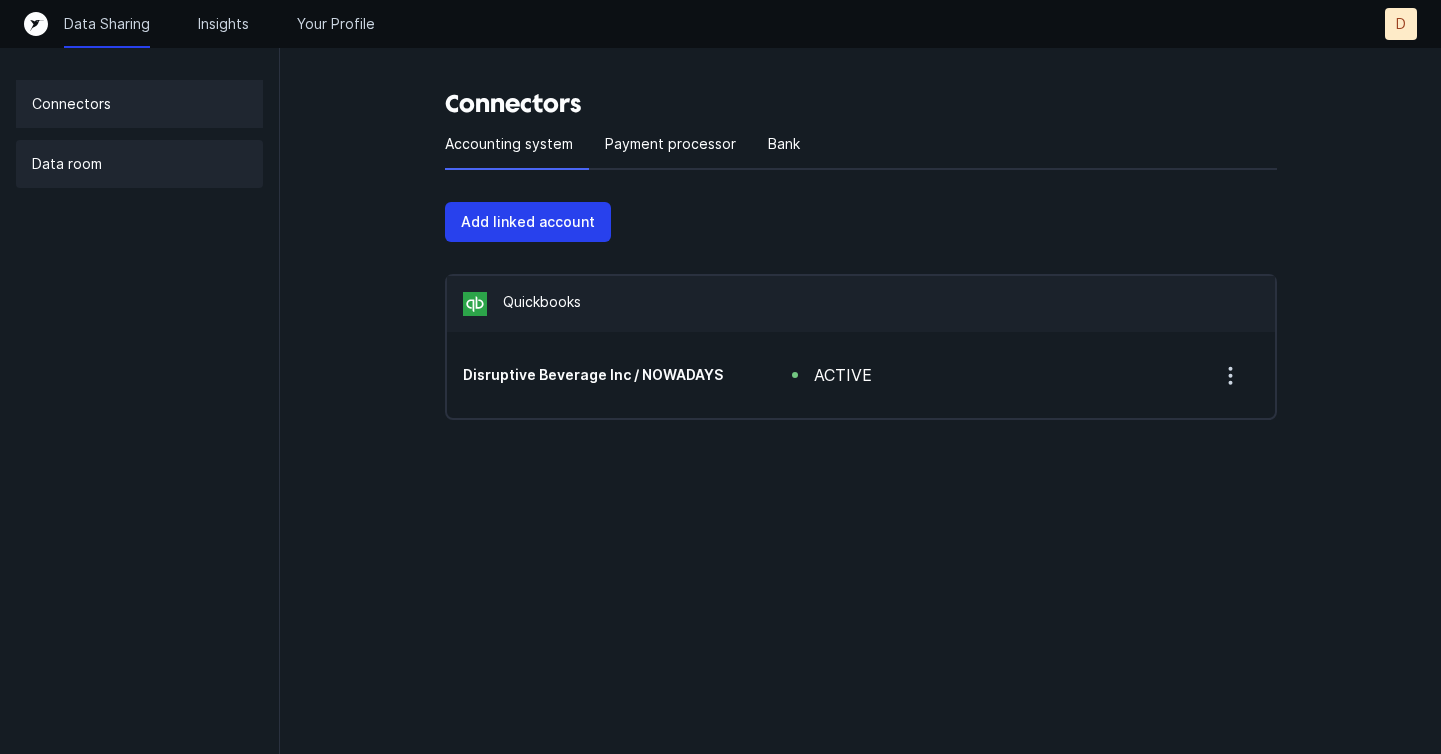 click on "Data room" at bounding box center [139, 164] 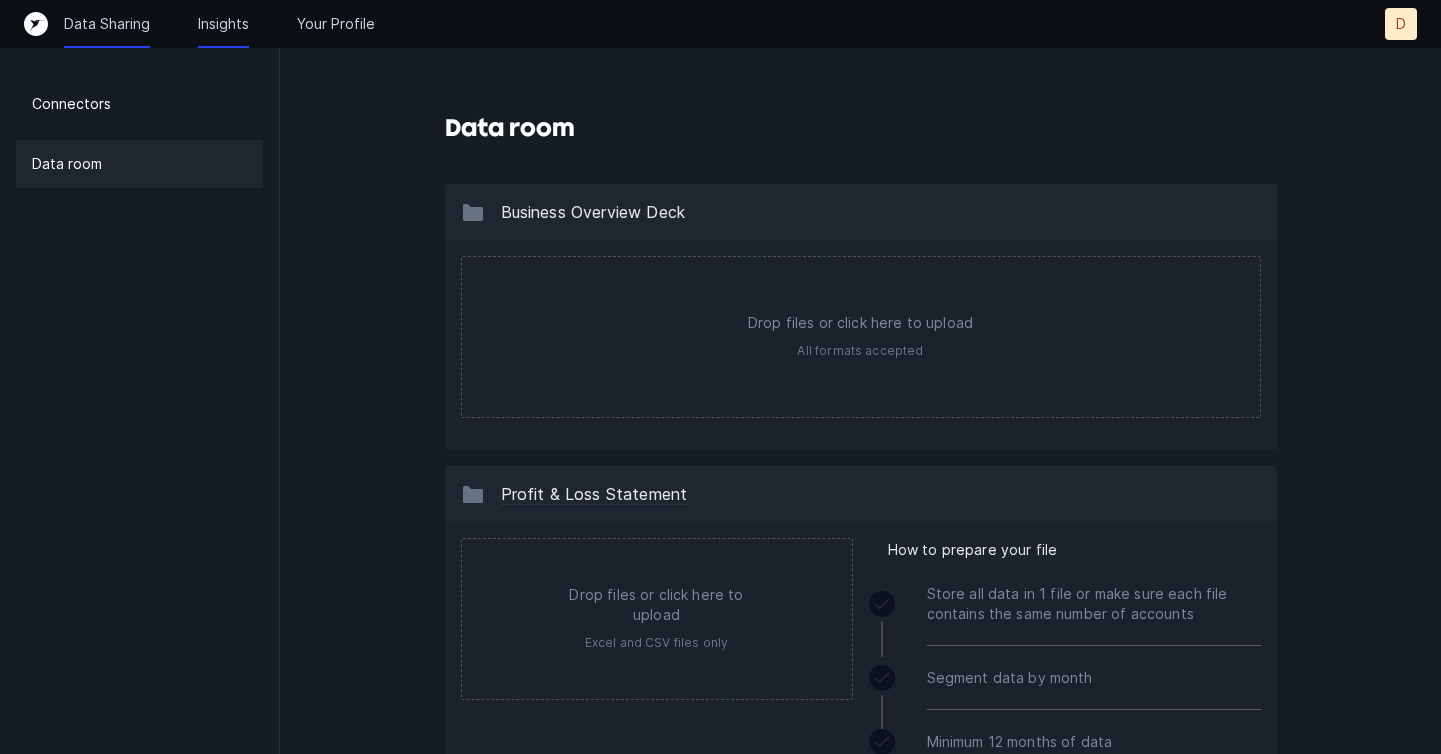 click on "Insights" at bounding box center (223, 24) 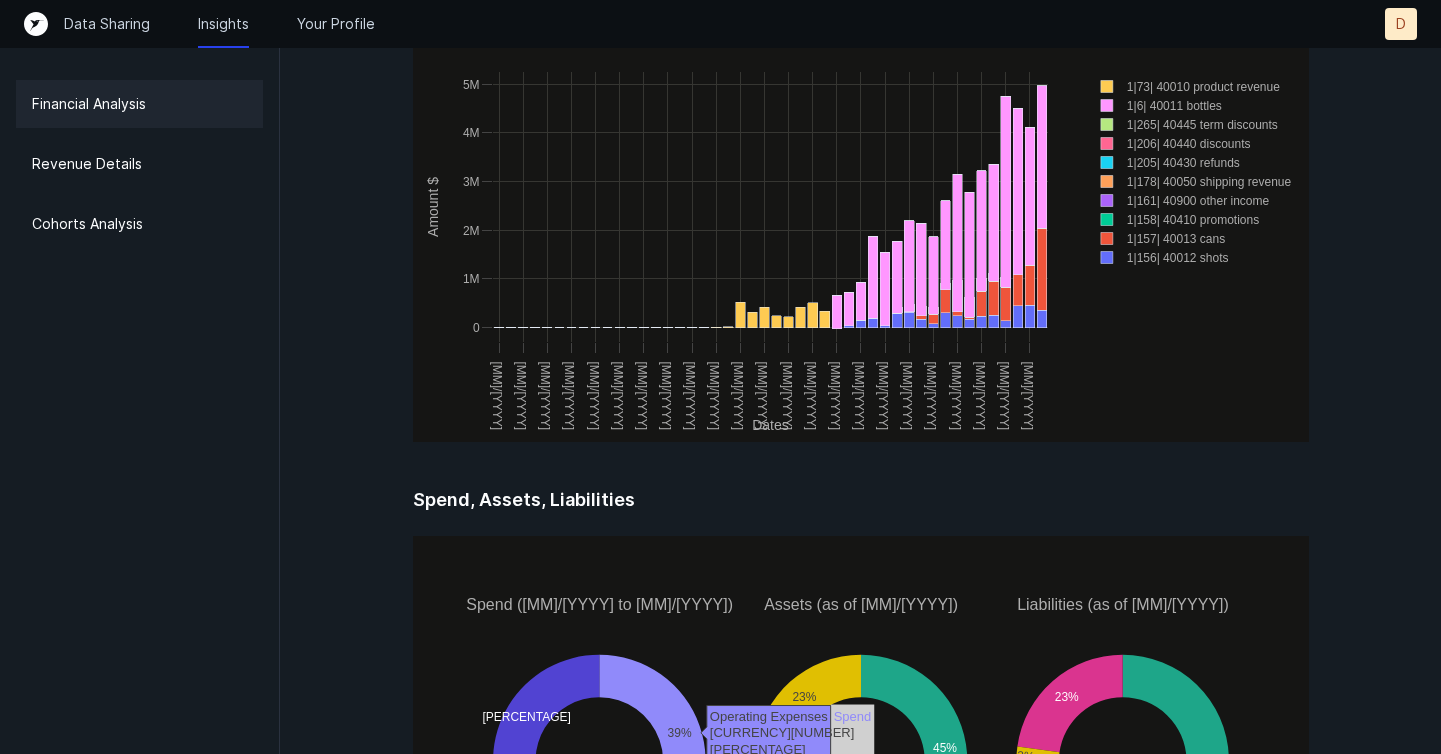scroll, scrollTop: 2370, scrollLeft: 0, axis: vertical 